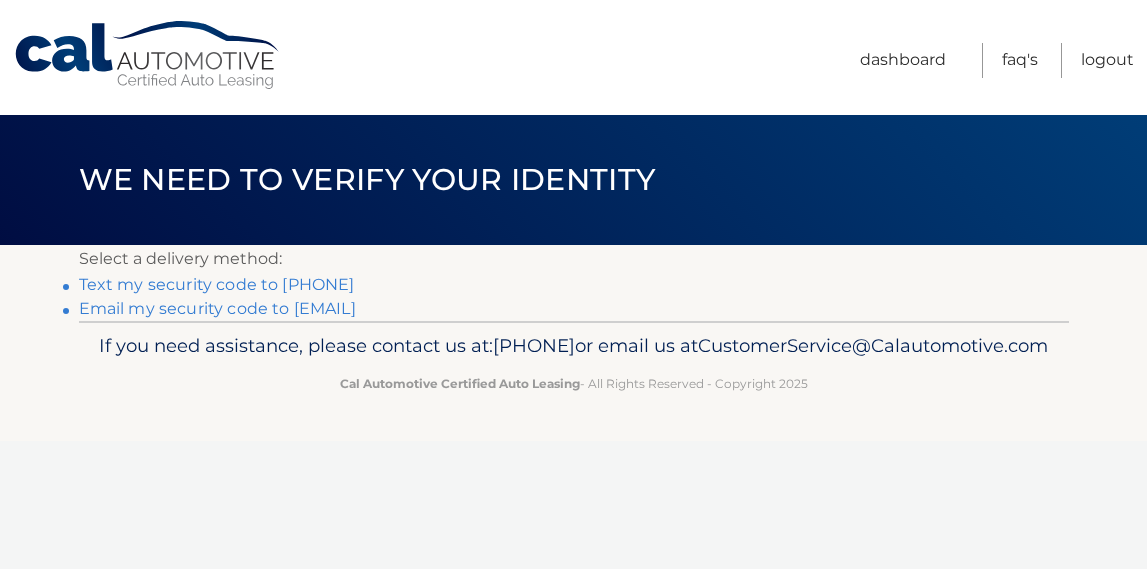 scroll, scrollTop: 0, scrollLeft: 0, axis: both 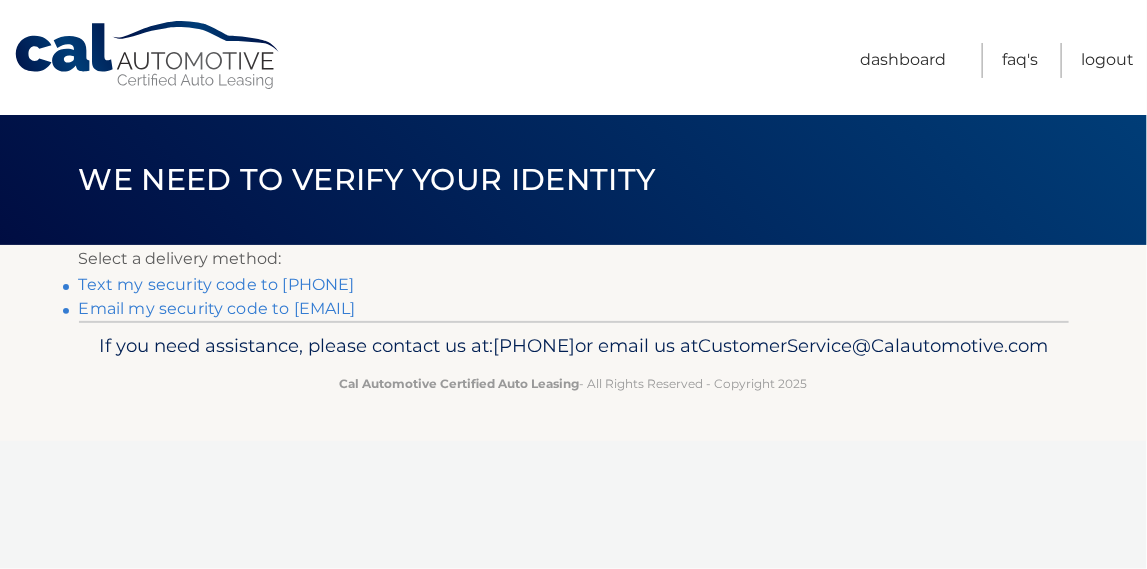 click on "Text my security code to xxx-xxx-0232" at bounding box center (217, 284) 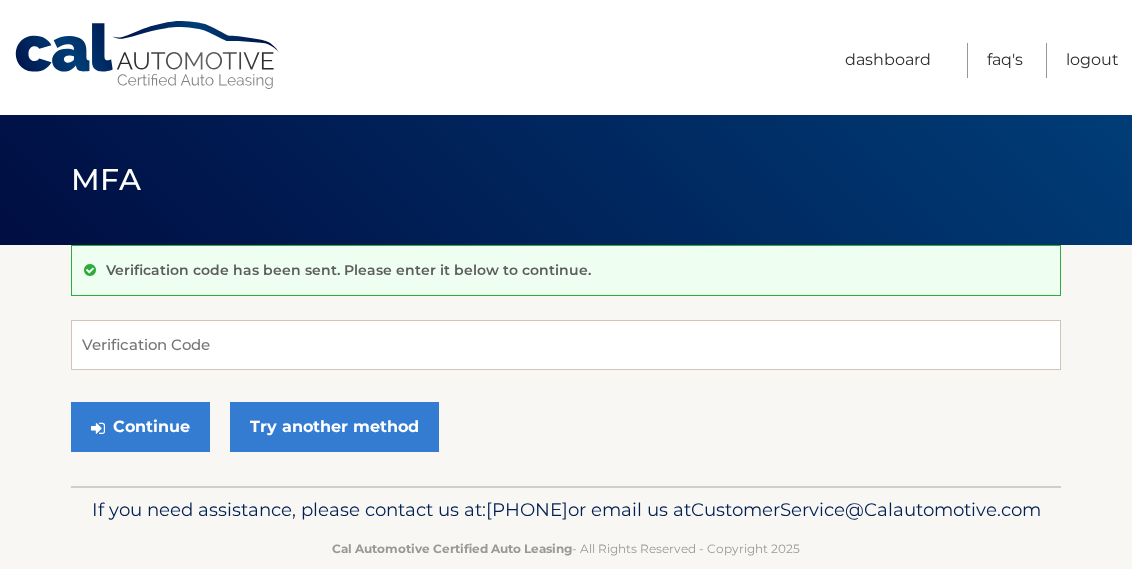 scroll, scrollTop: 0, scrollLeft: 0, axis: both 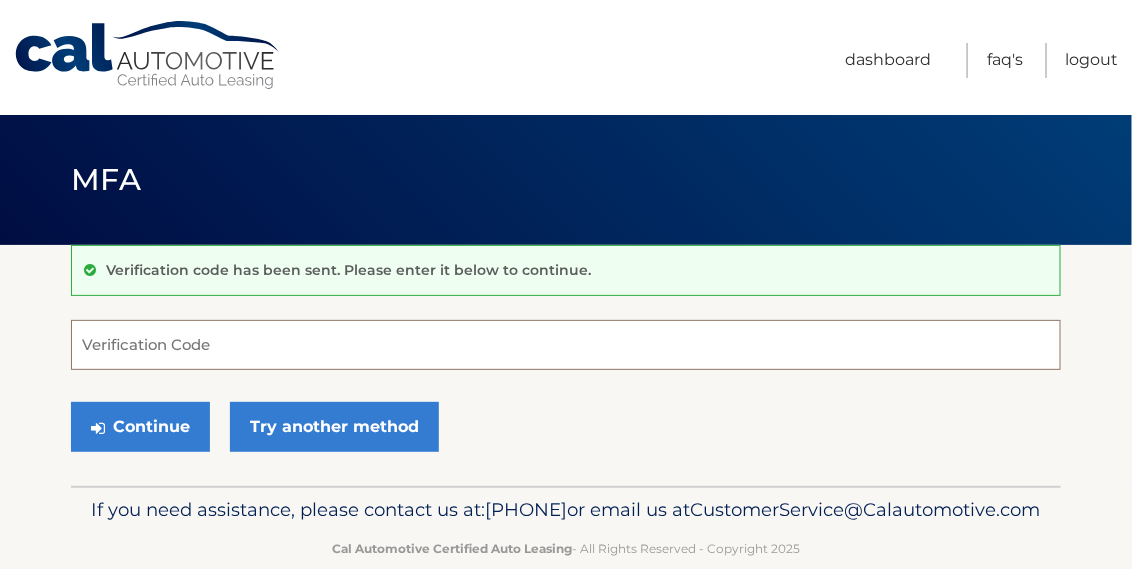 click on "Verification Code" at bounding box center (566, 345) 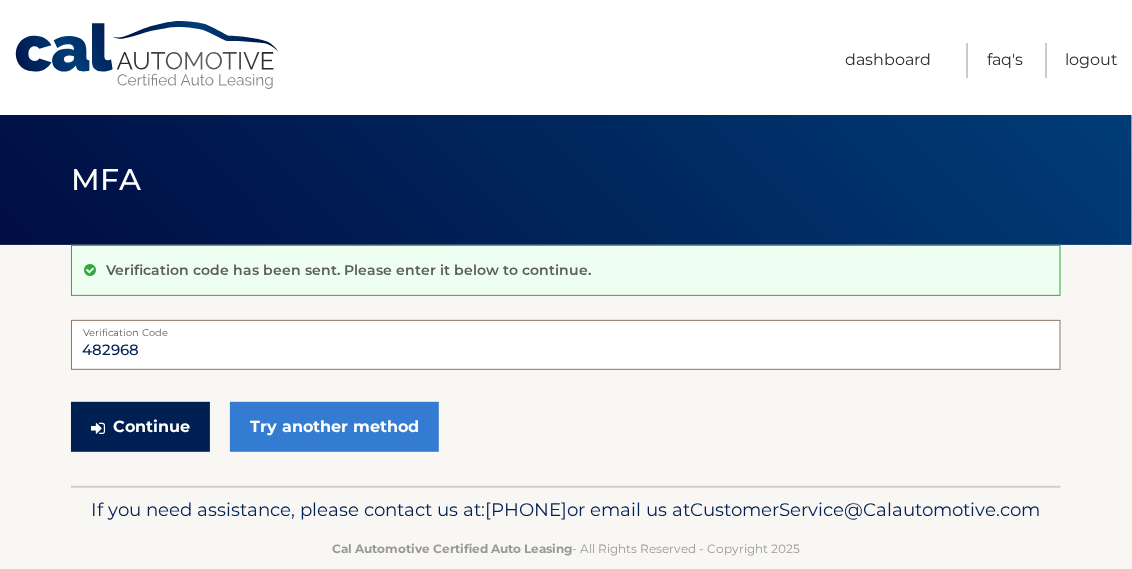 type on "482968" 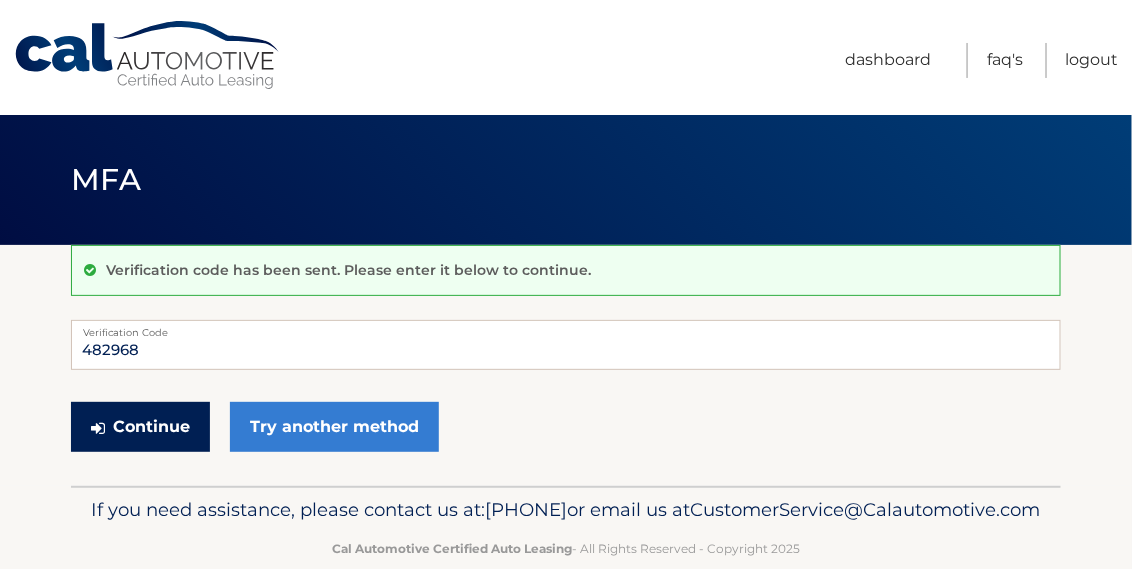 click on "Continue" at bounding box center (140, 427) 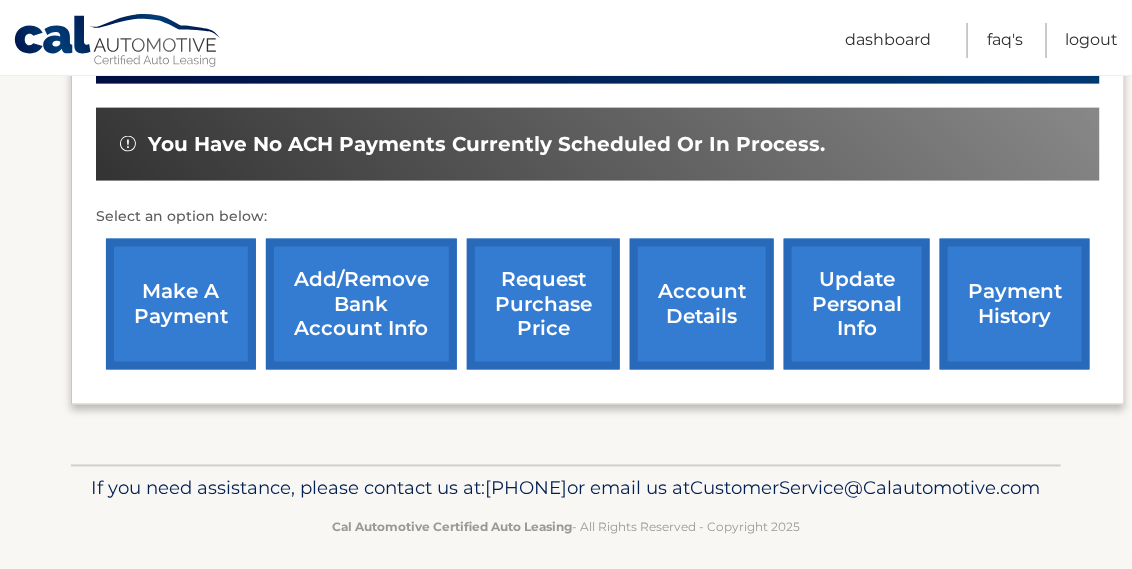 scroll, scrollTop: 761, scrollLeft: 0, axis: vertical 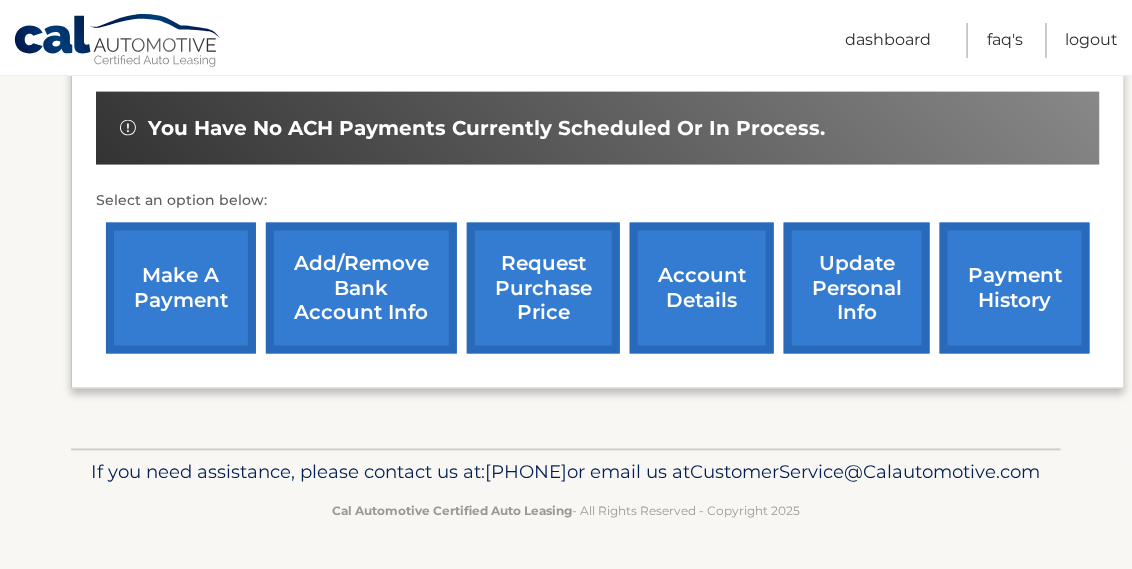 click on "make a payment" at bounding box center (181, 288) 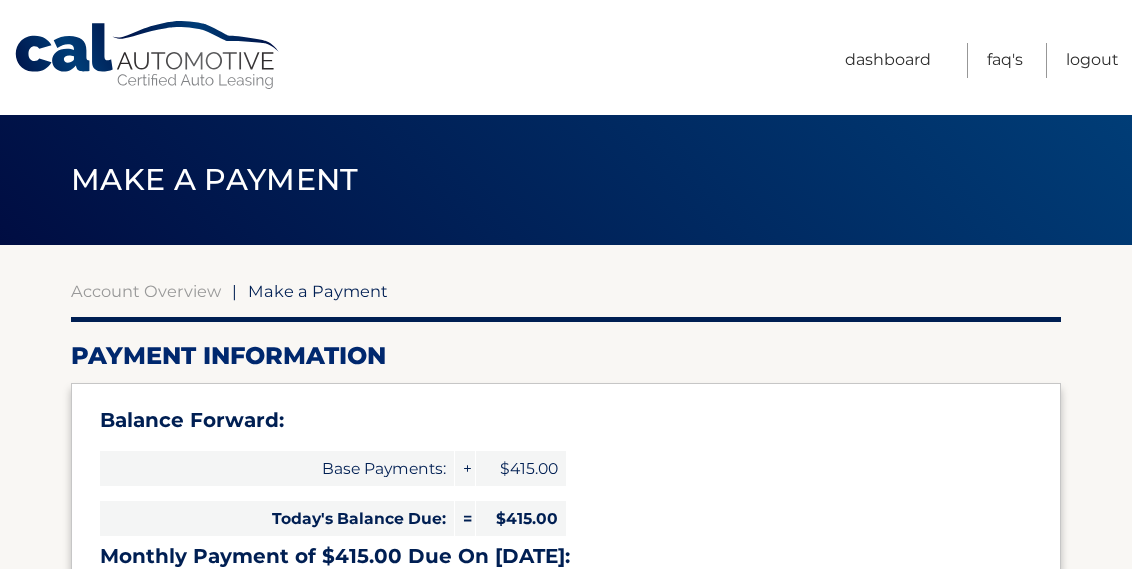 select on "YzMwNzllZTItMzZjNy00ZDNlLWFhMzYtMzcyMTI1ZjFkYzg1" 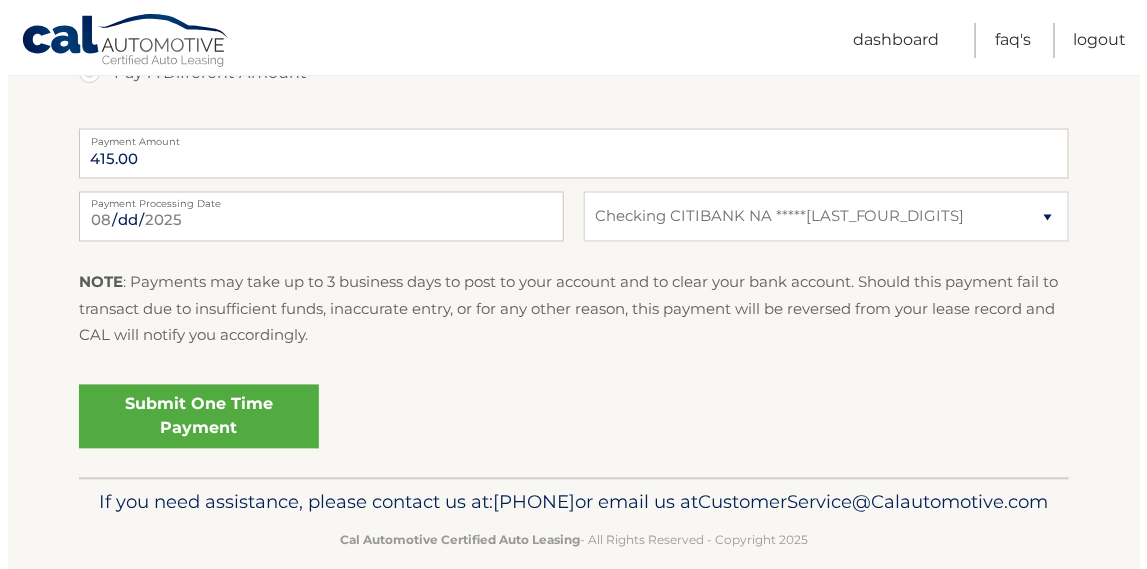 scroll, scrollTop: 900, scrollLeft: 0, axis: vertical 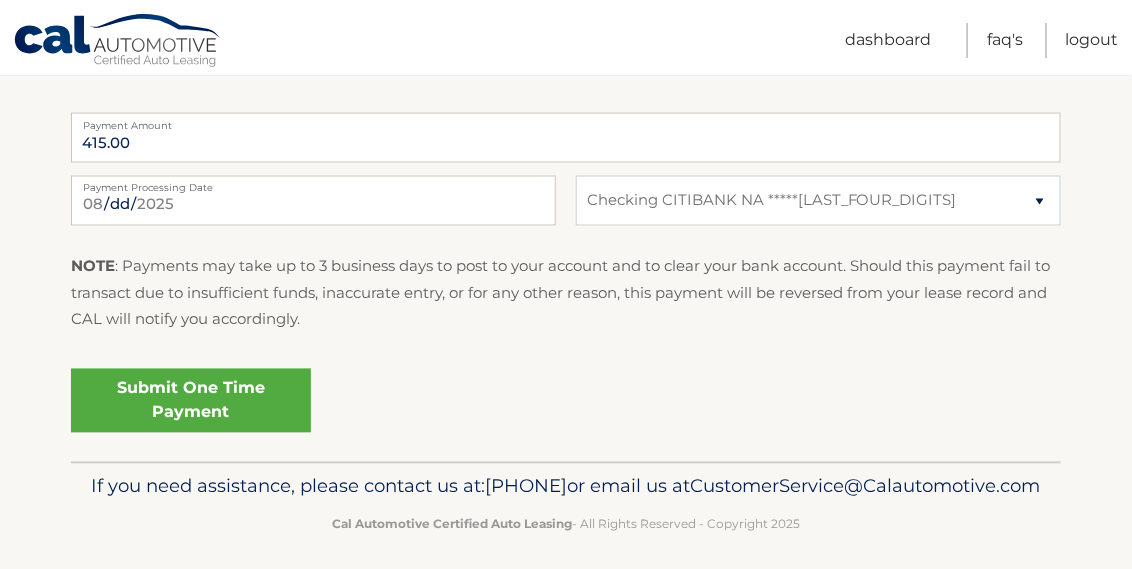 click on "Submit One Time Payment" at bounding box center [191, 401] 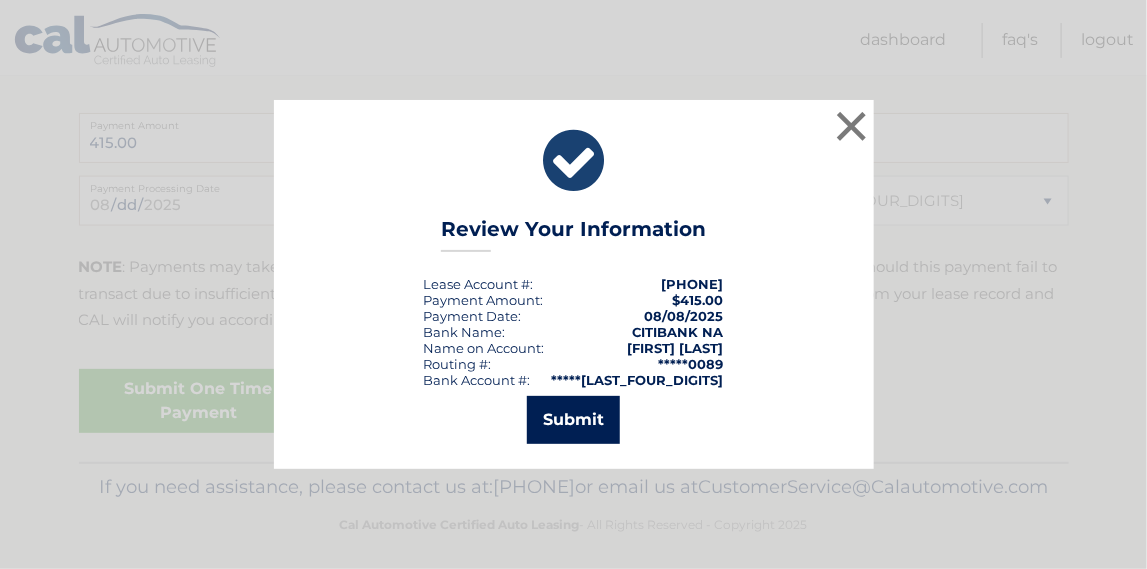click on "Submit" at bounding box center (573, 420) 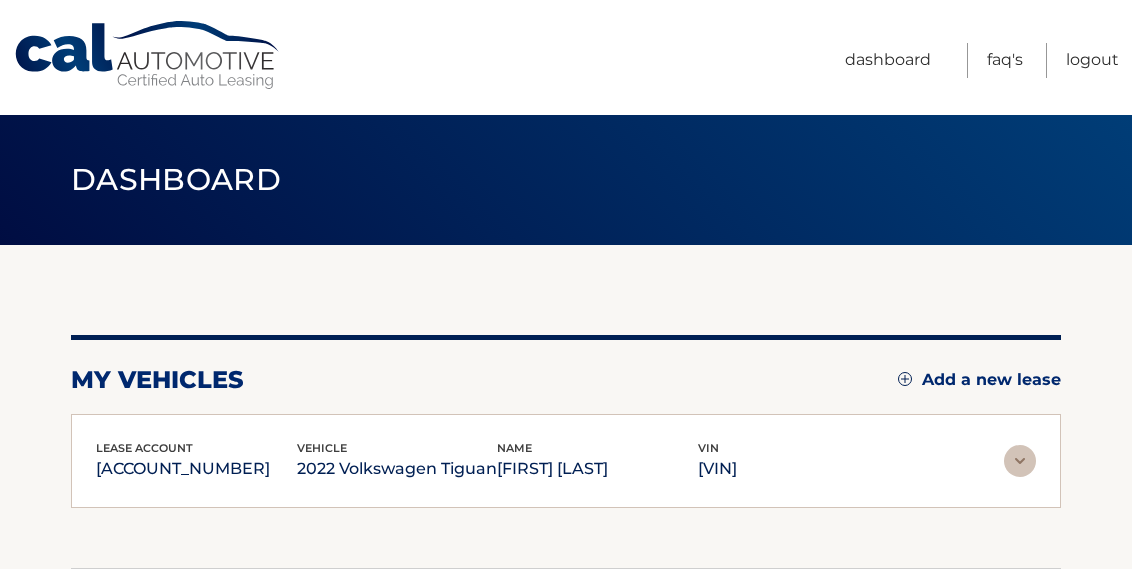 scroll, scrollTop: 0, scrollLeft: 0, axis: both 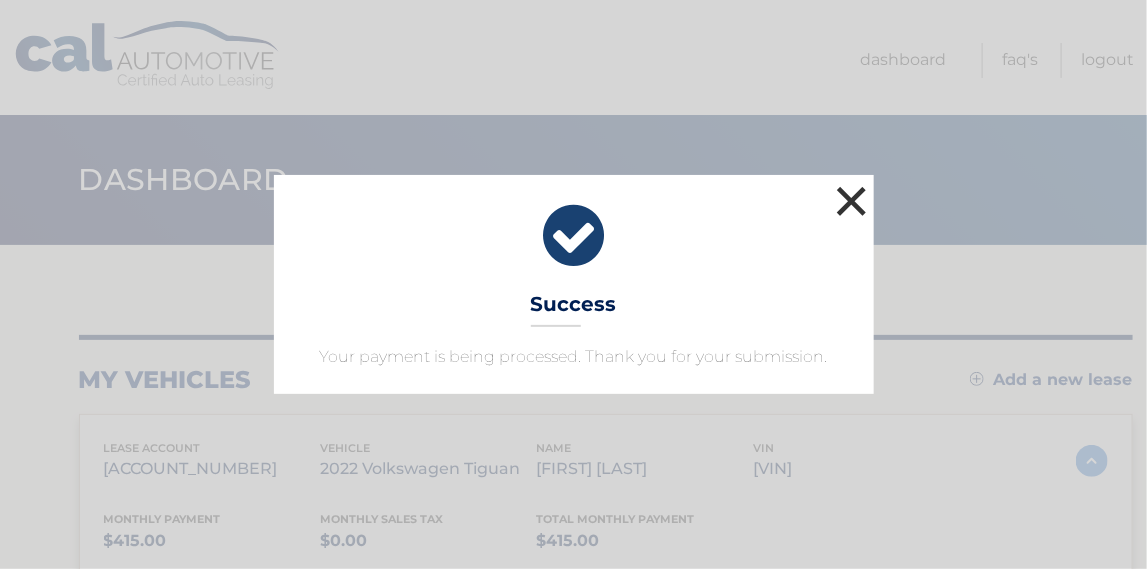 click on "×" at bounding box center [852, 201] 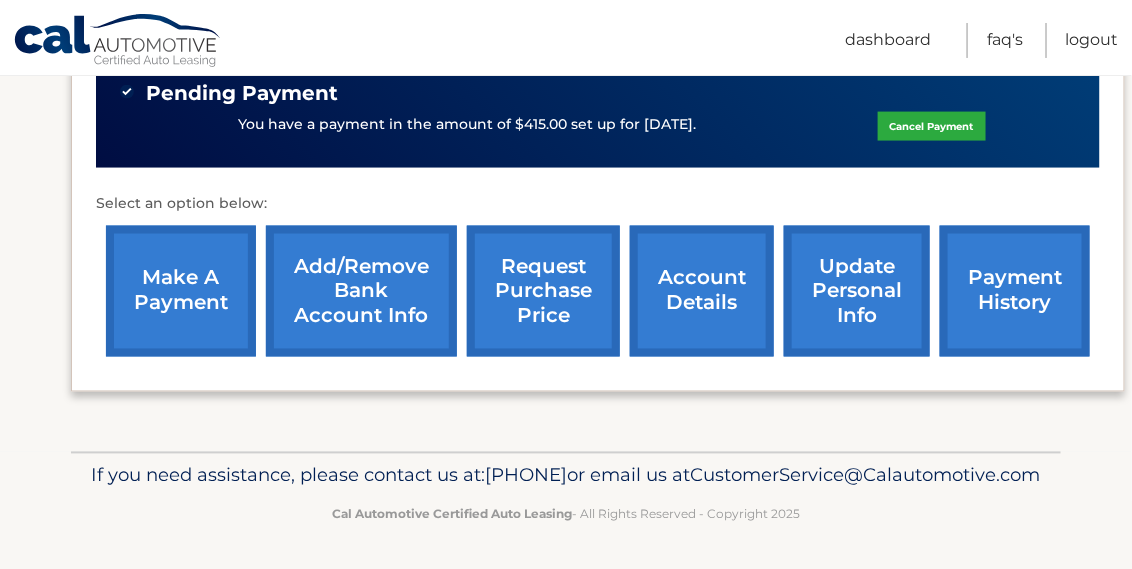 scroll, scrollTop: 799, scrollLeft: 0, axis: vertical 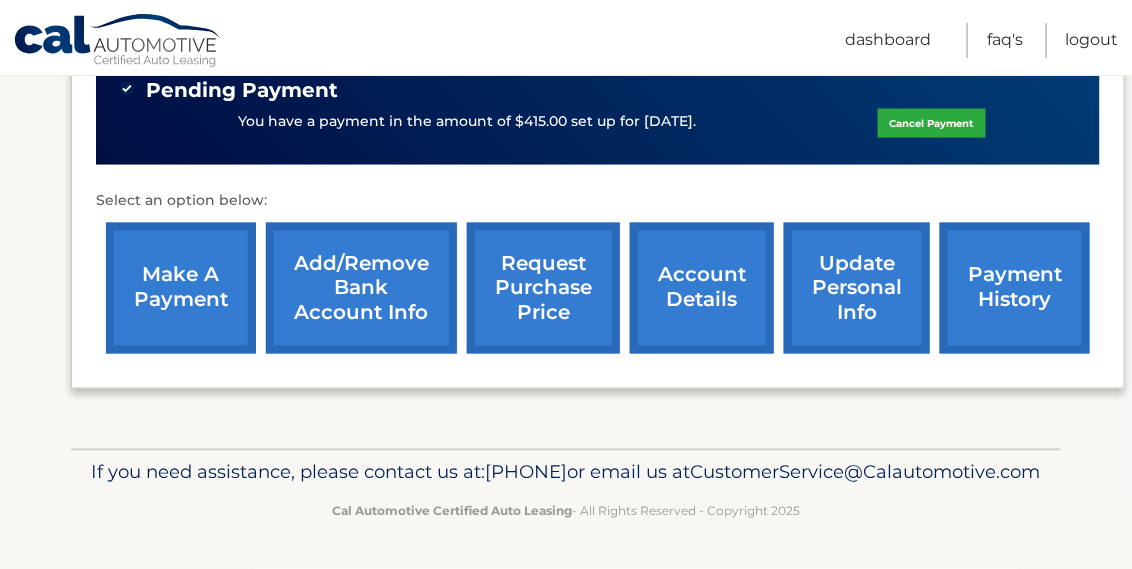 click on "update personal info" at bounding box center [857, 288] 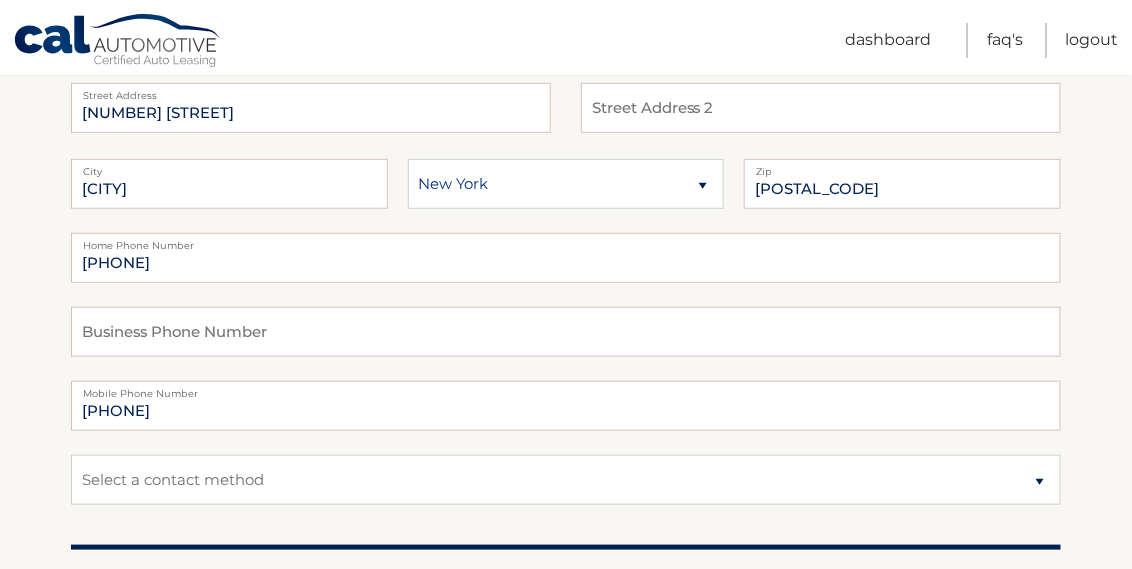 scroll, scrollTop: 399, scrollLeft: 0, axis: vertical 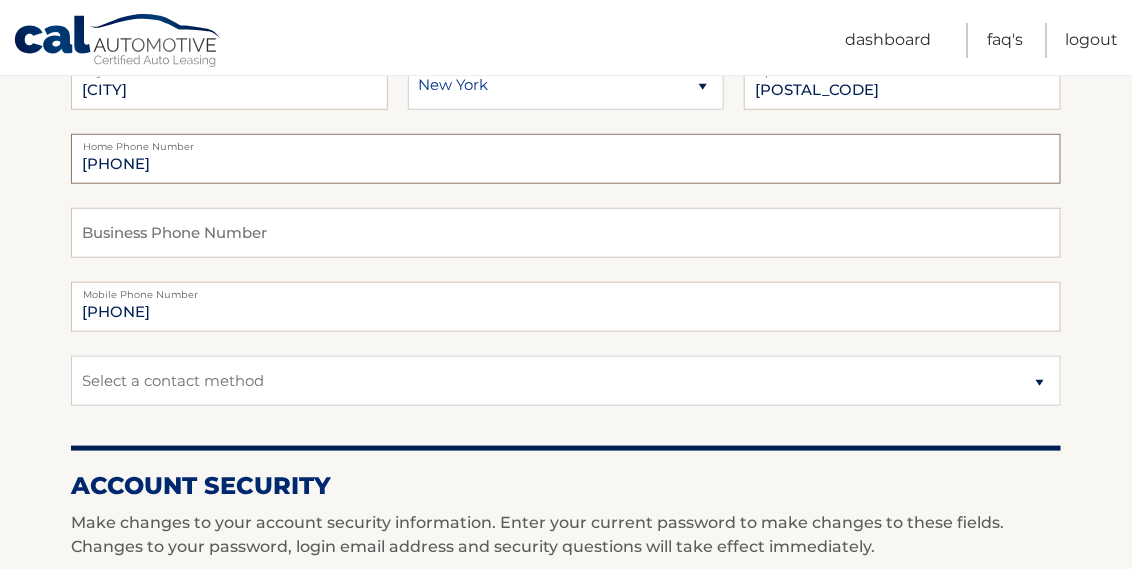 click on "[PHONE]" at bounding box center (566, 159) 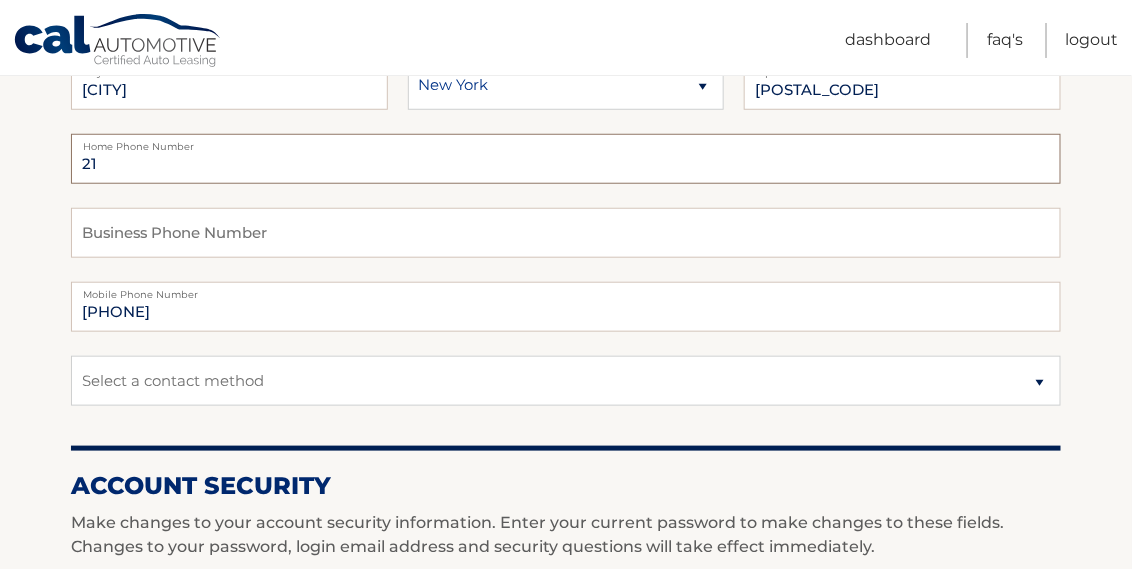 type on "2" 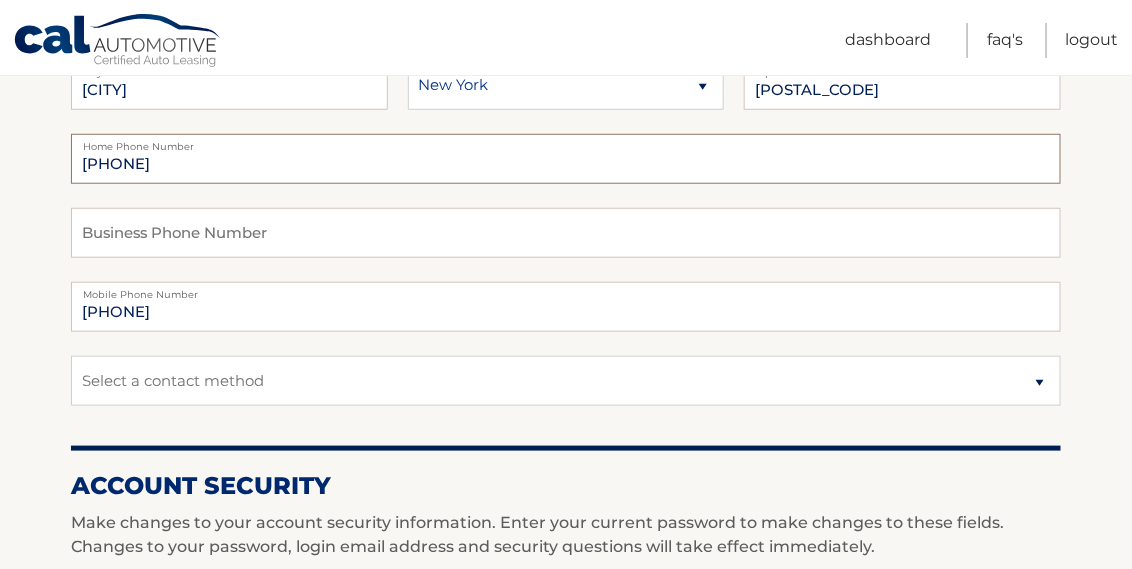 click on "1516 510 9835" at bounding box center (566, 159) 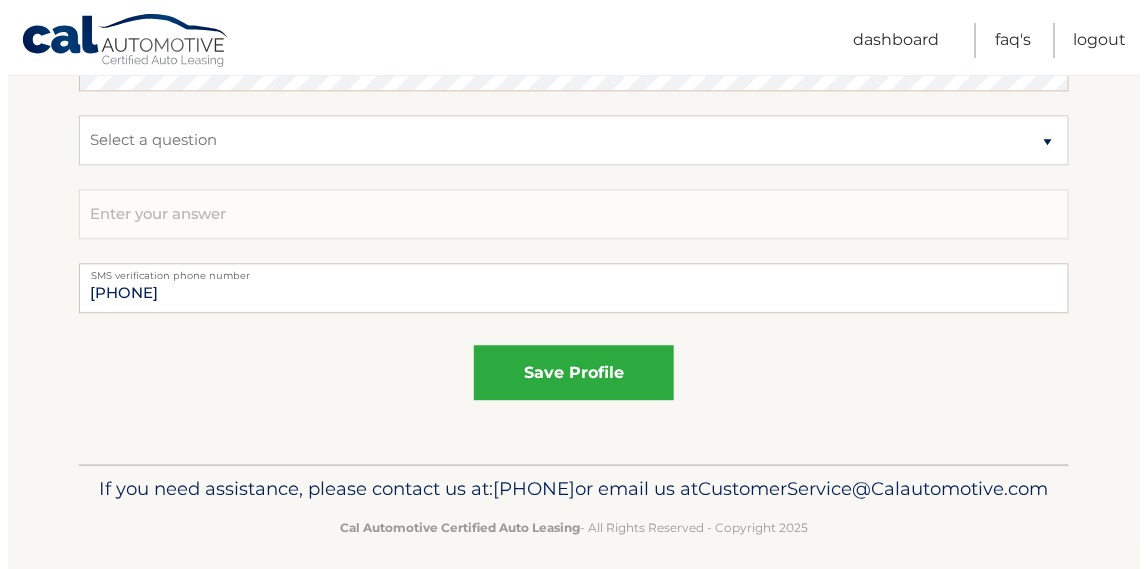 scroll, scrollTop: 1282, scrollLeft: 0, axis: vertical 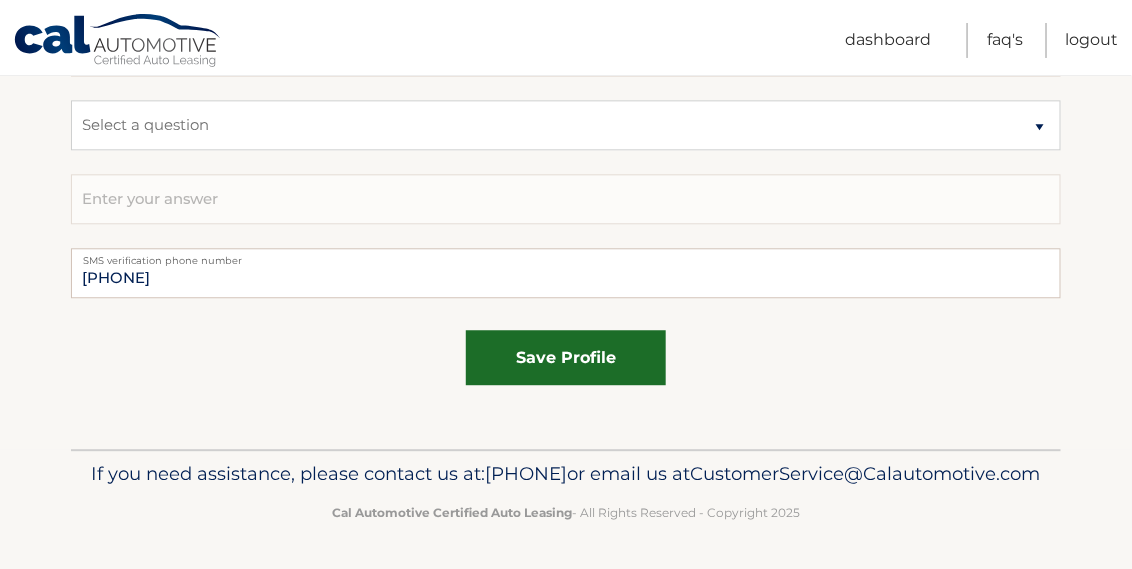 type on "1 516 510 9835" 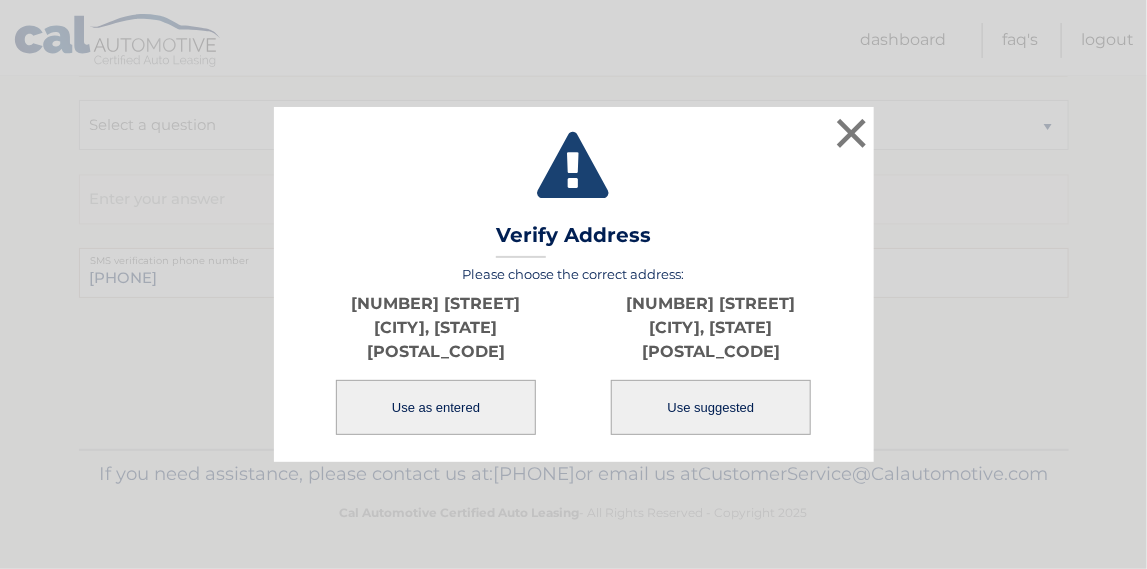 click on "Use suggested" at bounding box center (711, 407) 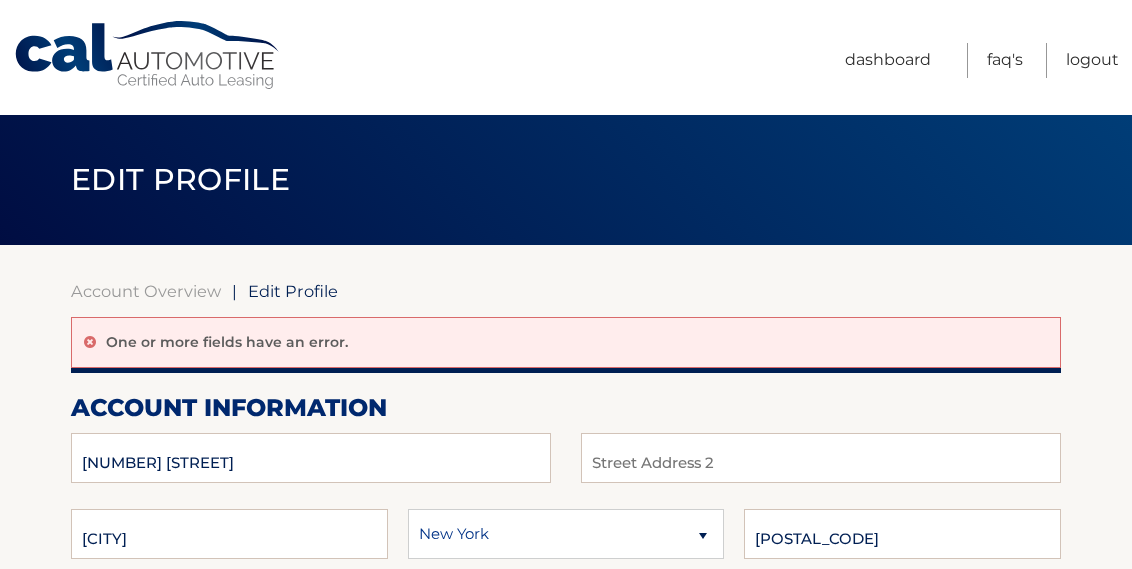 scroll, scrollTop: 0, scrollLeft: 0, axis: both 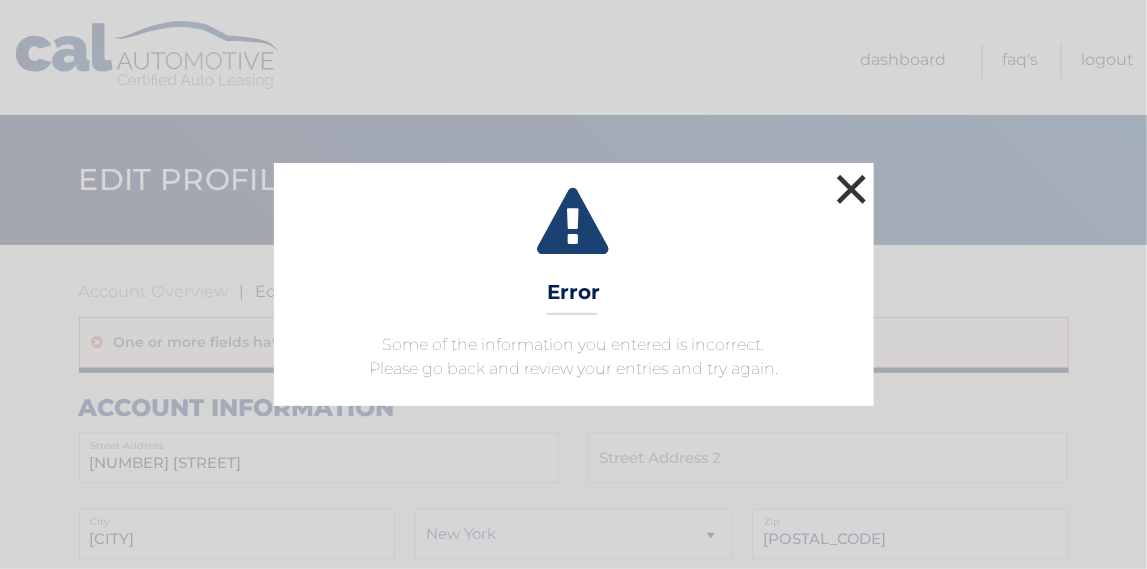 click on "×" at bounding box center [852, 189] 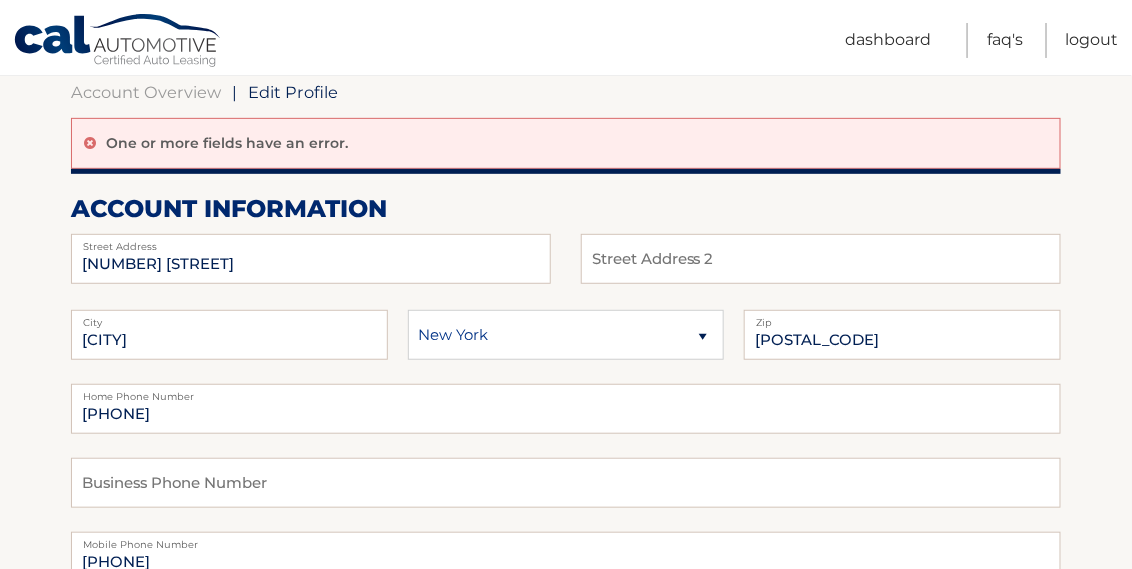 scroll, scrollTop: 0, scrollLeft: 0, axis: both 